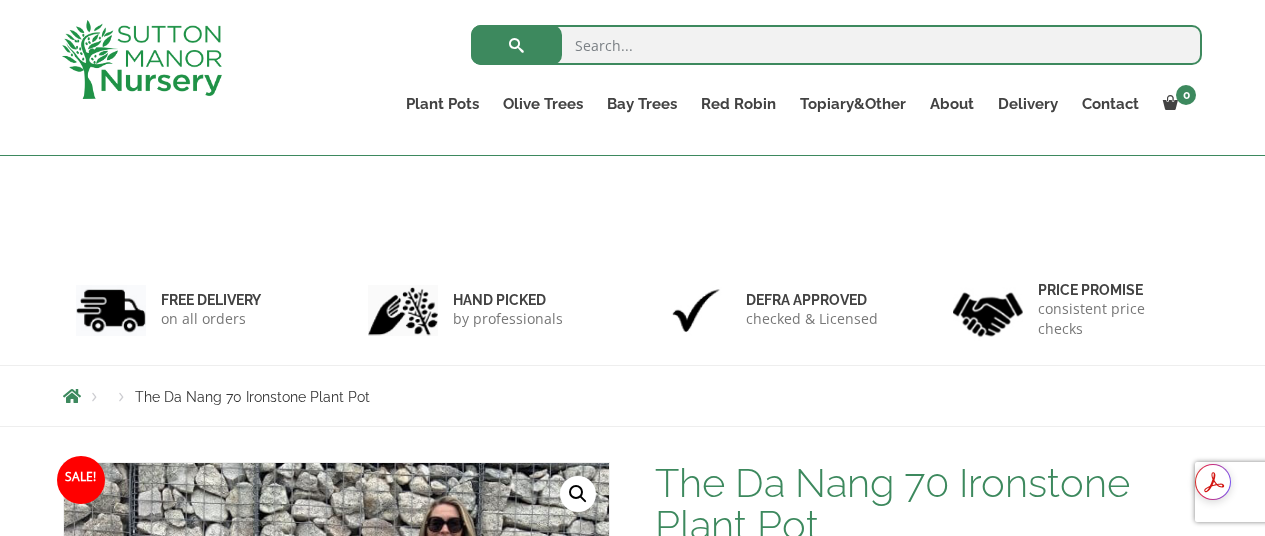 scroll, scrollTop: 300, scrollLeft: 0, axis: vertical 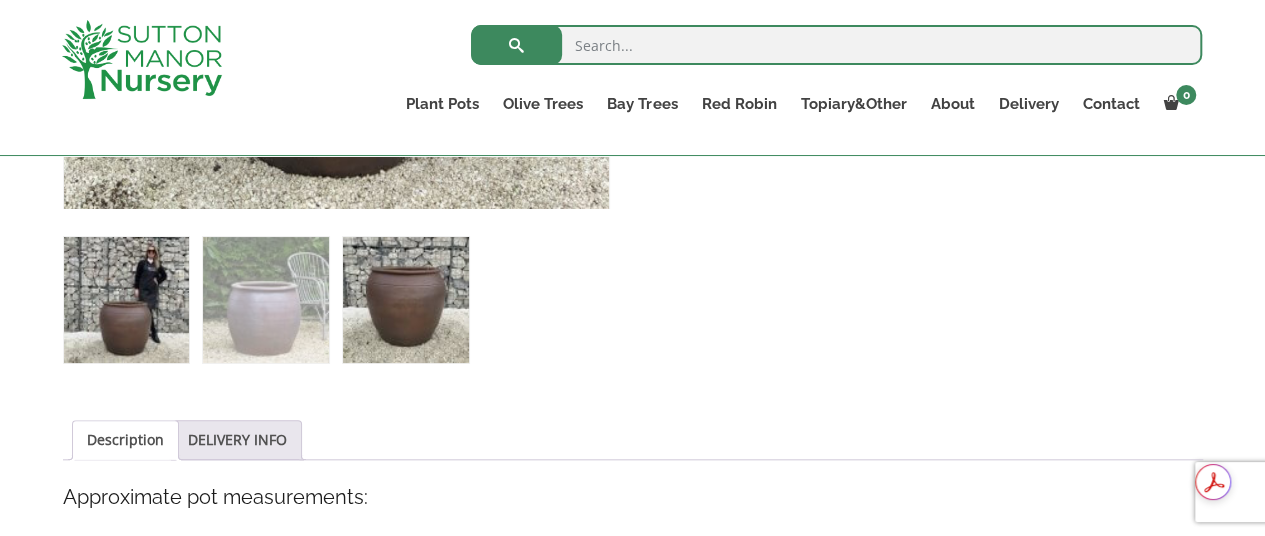 click at bounding box center (405, 299) 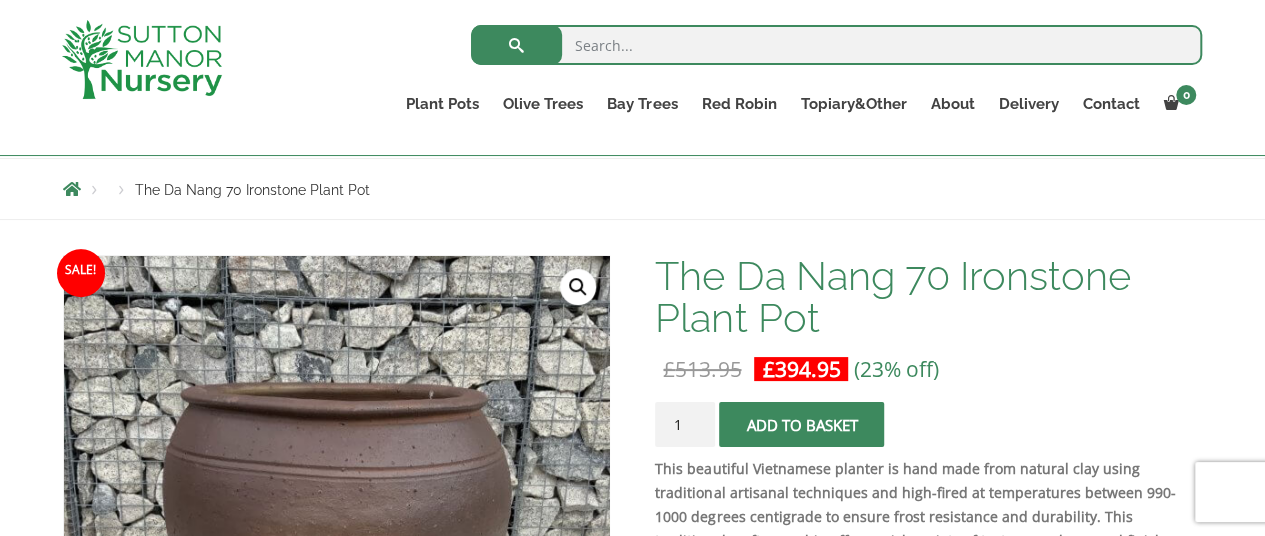 scroll, scrollTop: 0, scrollLeft: 0, axis: both 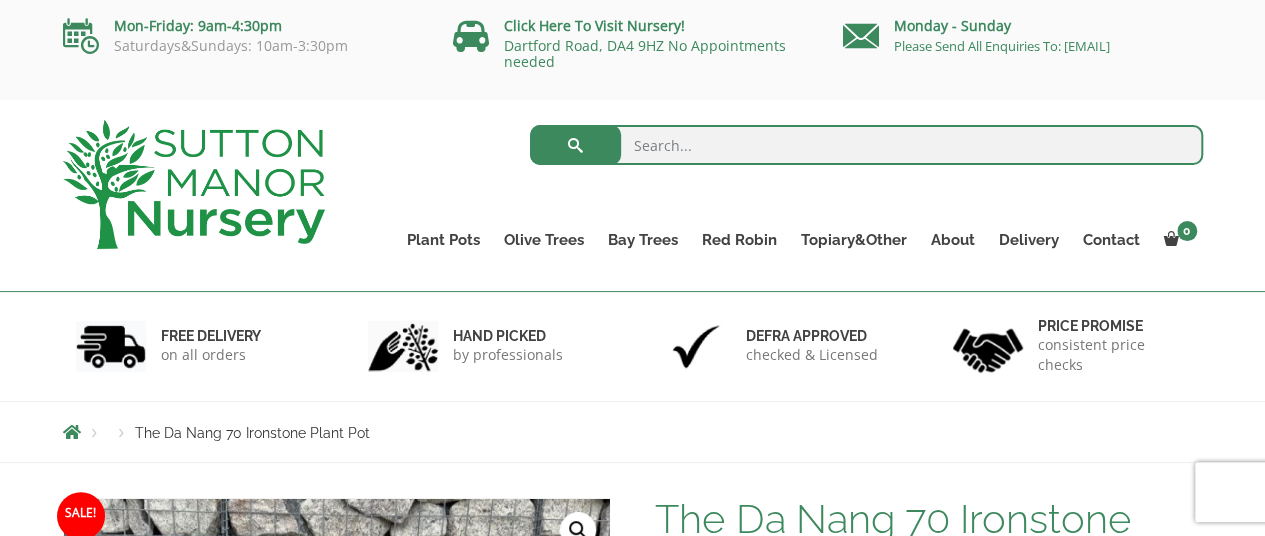 click at bounding box center [866, 145] 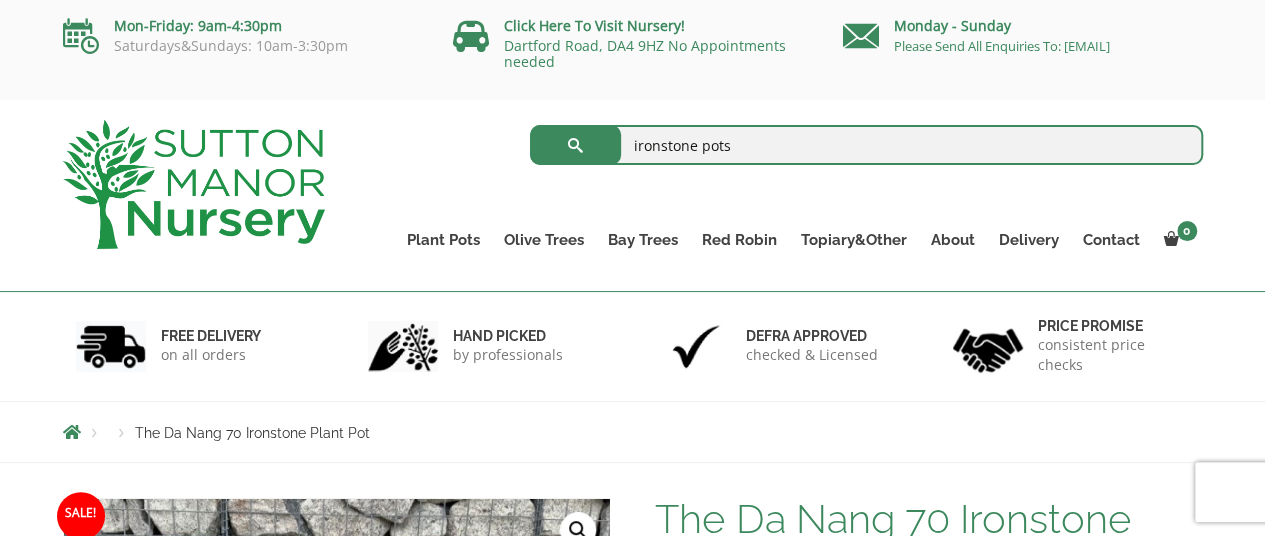 type on "ironstone pots" 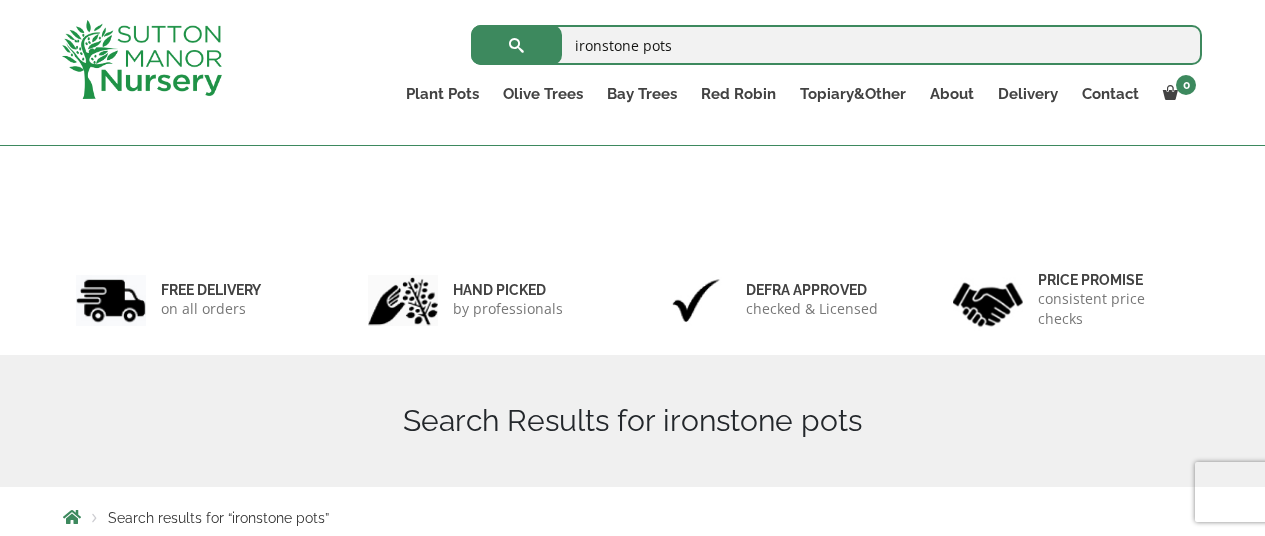 scroll, scrollTop: 585, scrollLeft: 0, axis: vertical 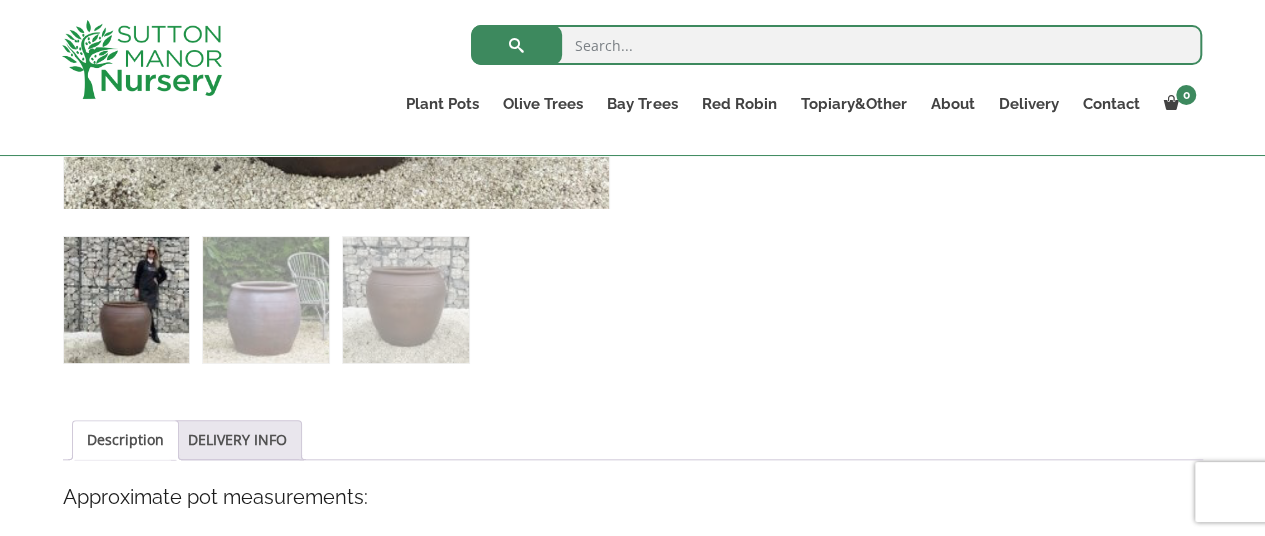 click at bounding box center [126, 299] 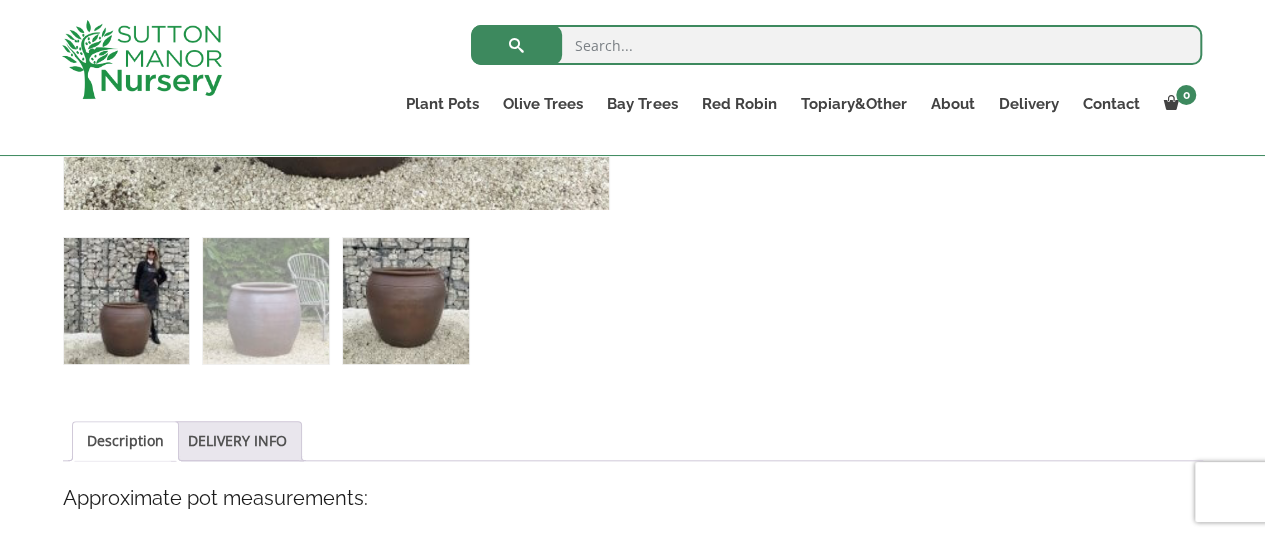 scroll, scrollTop: 800, scrollLeft: 0, axis: vertical 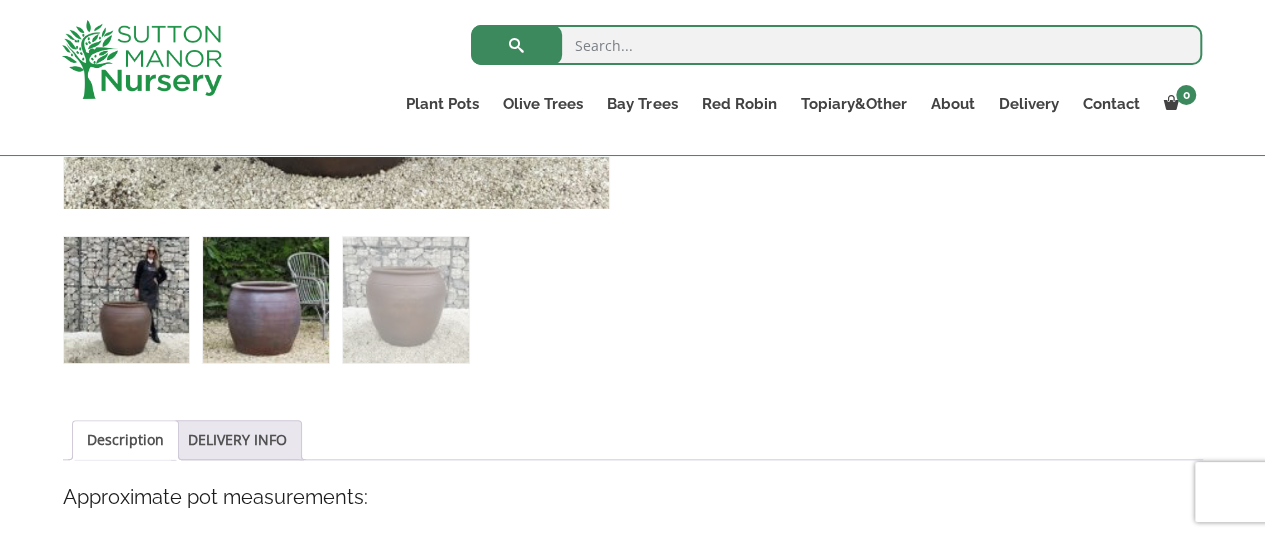click at bounding box center [265, 299] 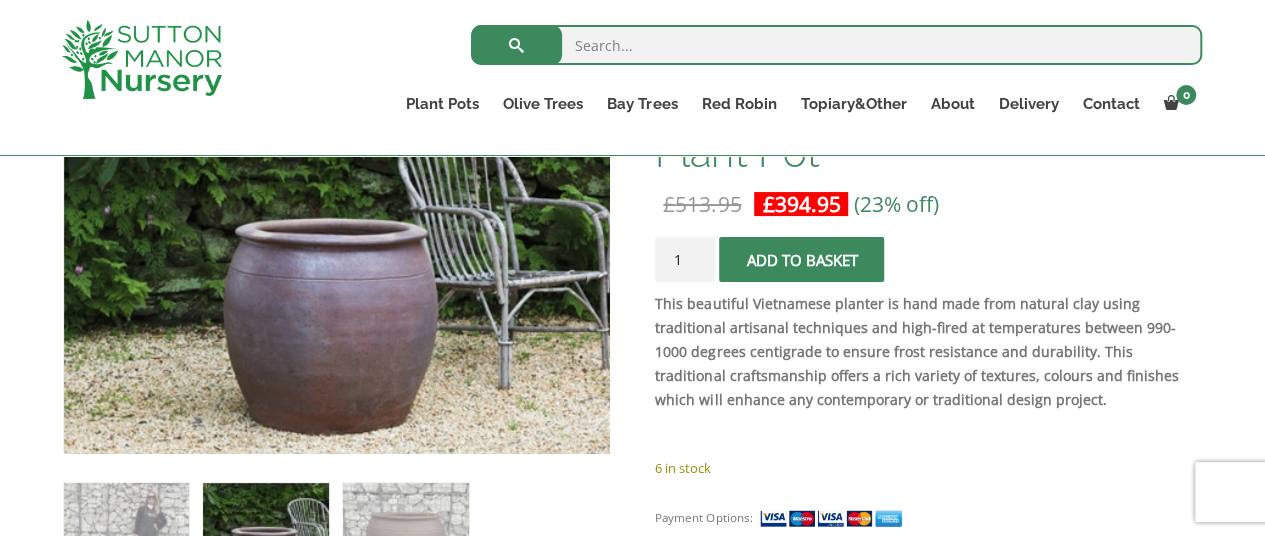 scroll, scrollTop: 400, scrollLeft: 0, axis: vertical 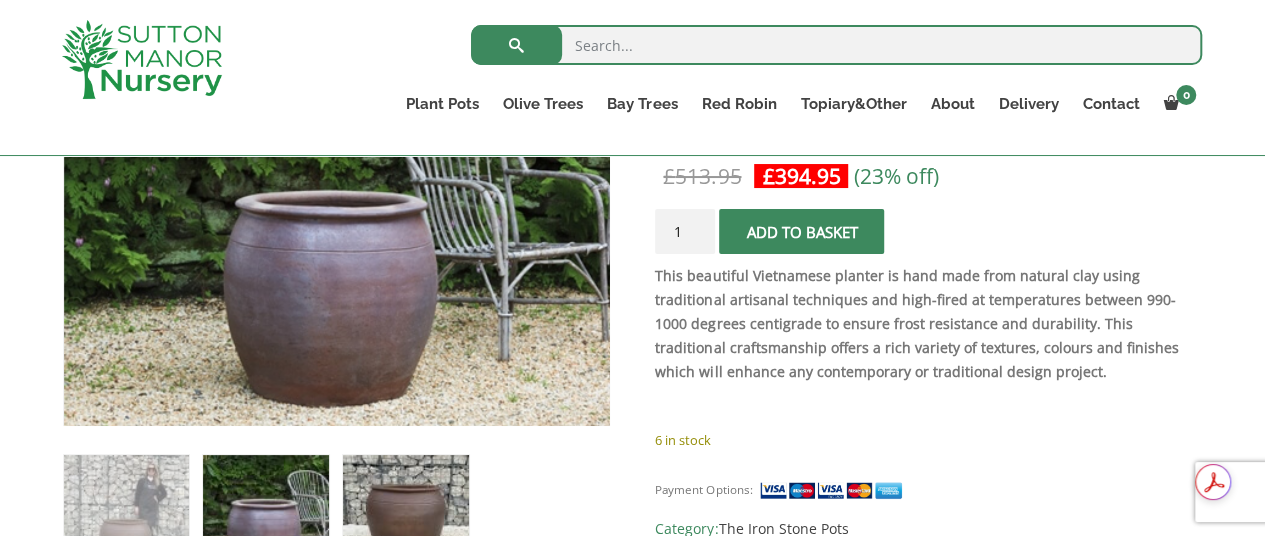 click at bounding box center (405, 517) 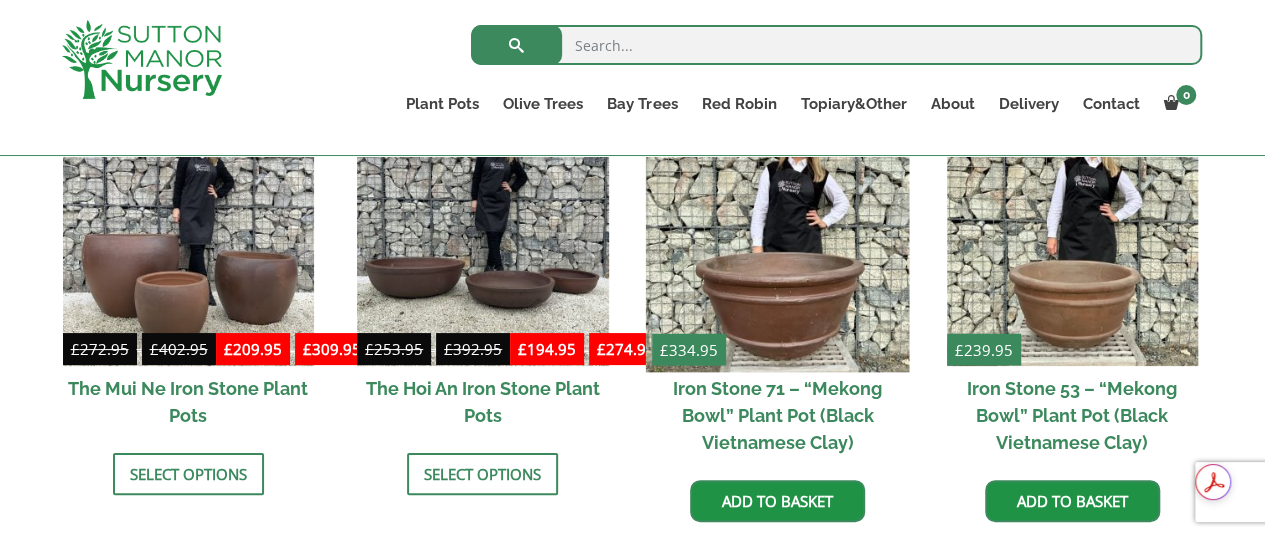 scroll, scrollTop: 1800, scrollLeft: 0, axis: vertical 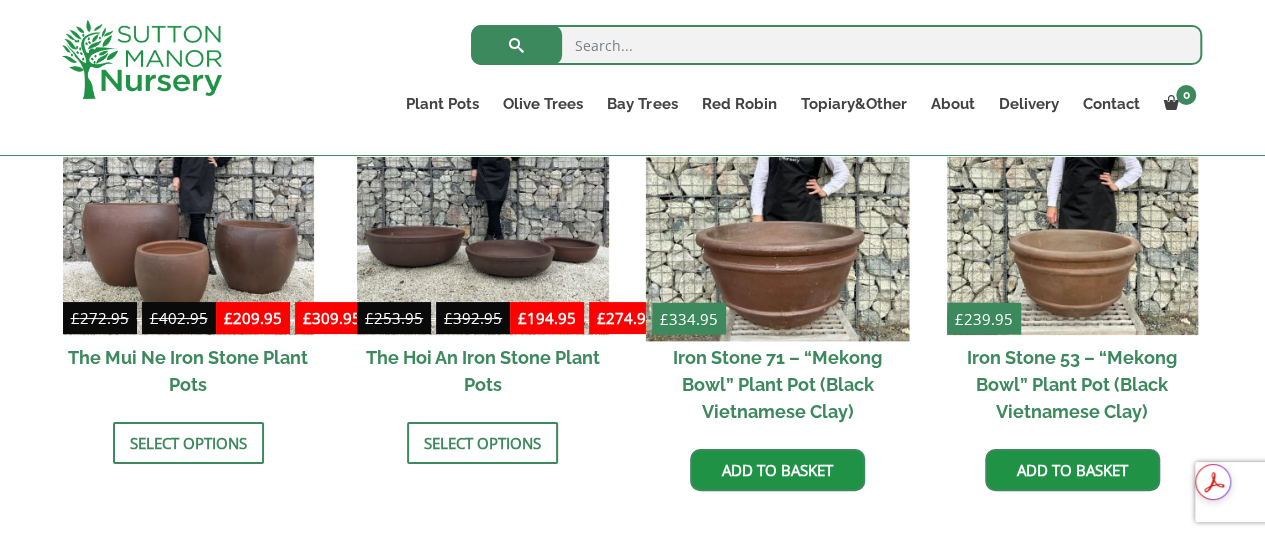 click at bounding box center [778, 210] 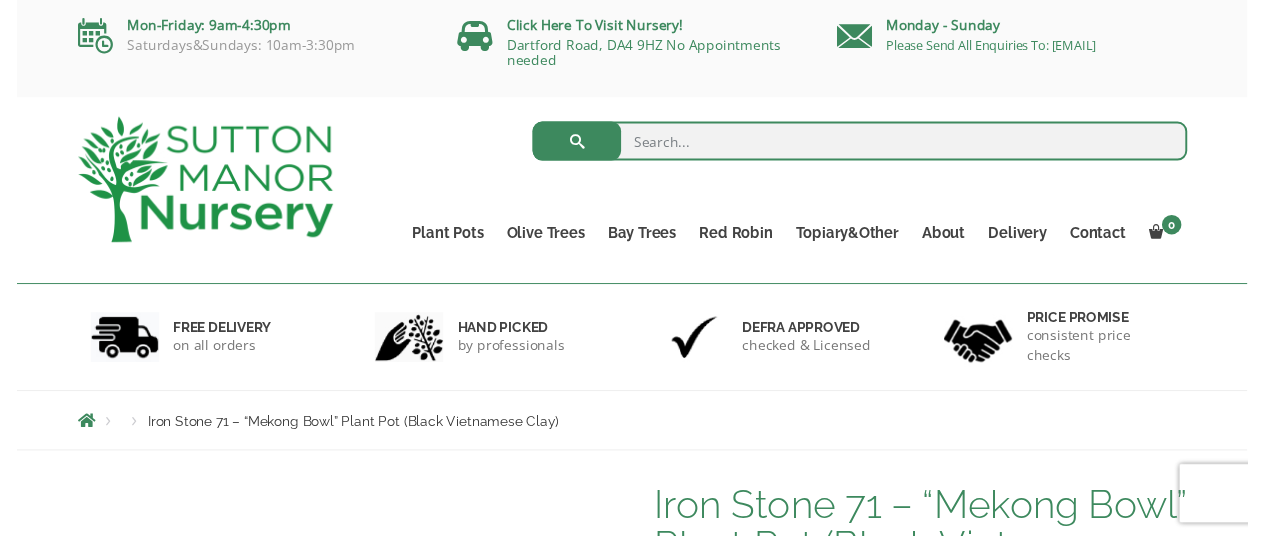 scroll, scrollTop: 0, scrollLeft: 0, axis: both 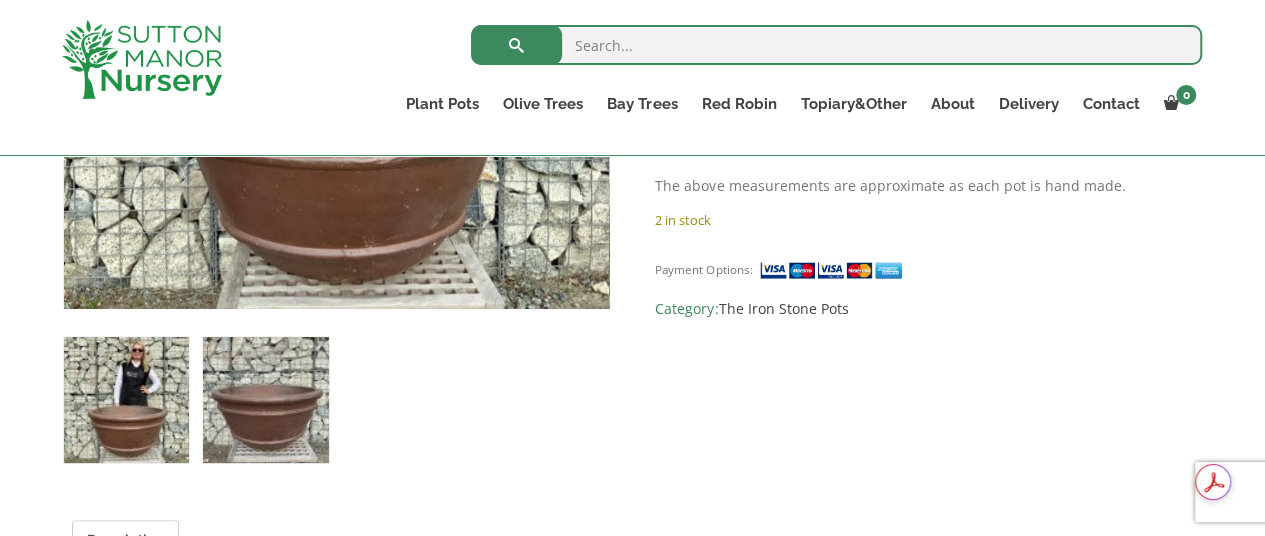 click at bounding box center (265, 399) 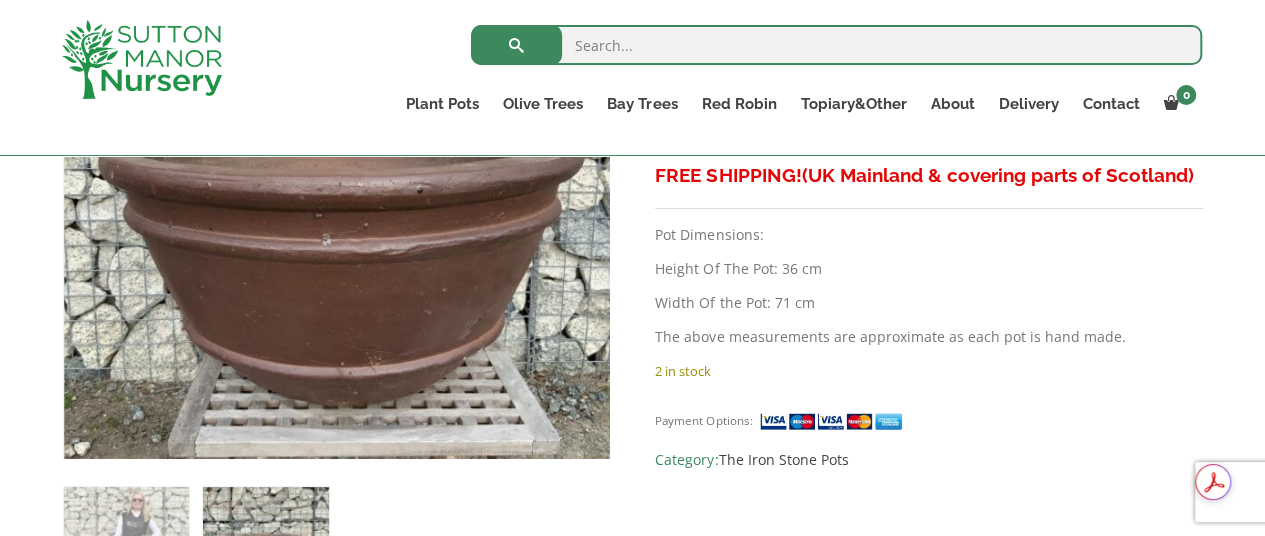 scroll, scrollTop: 600, scrollLeft: 0, axis: vertical 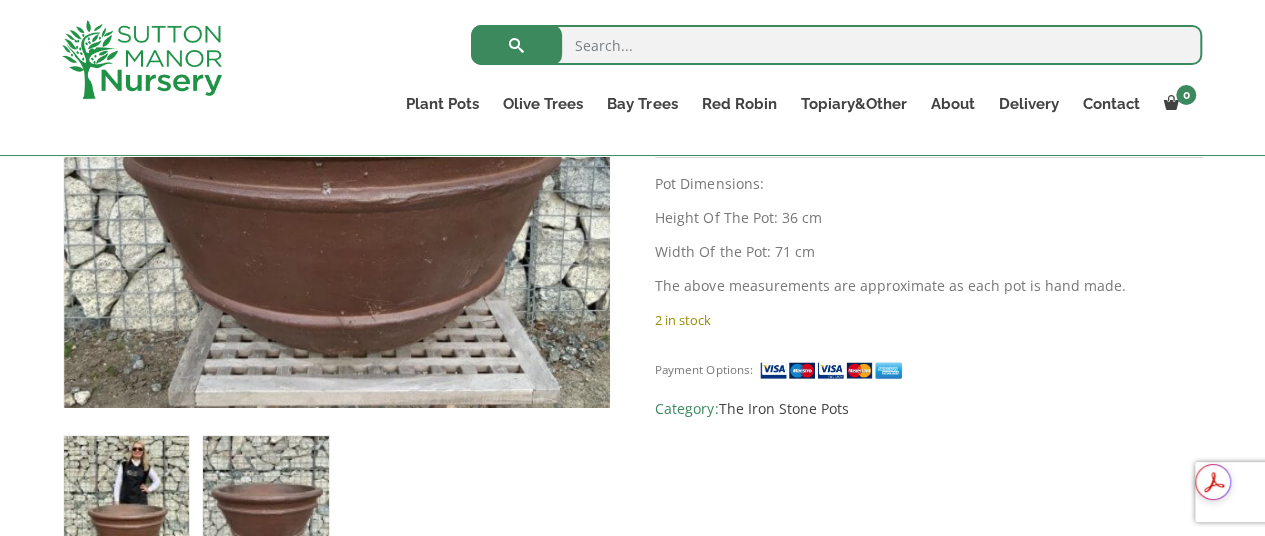 click at bounding box center (126, 498) 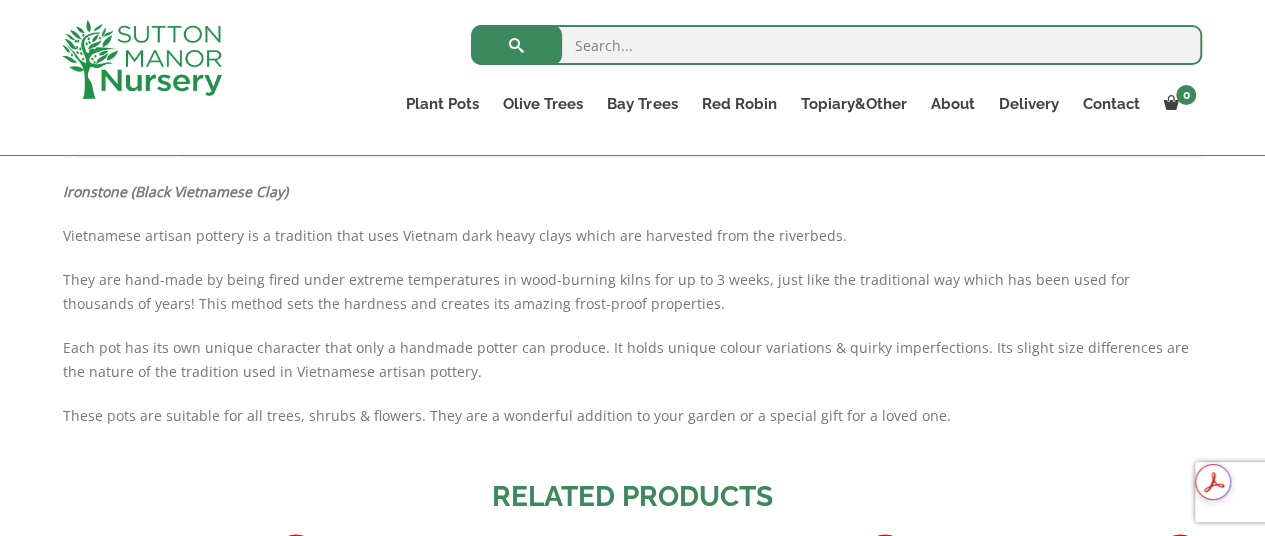 scroll, scrollTop: 1200, scrollLeft: 0, axis: vertical 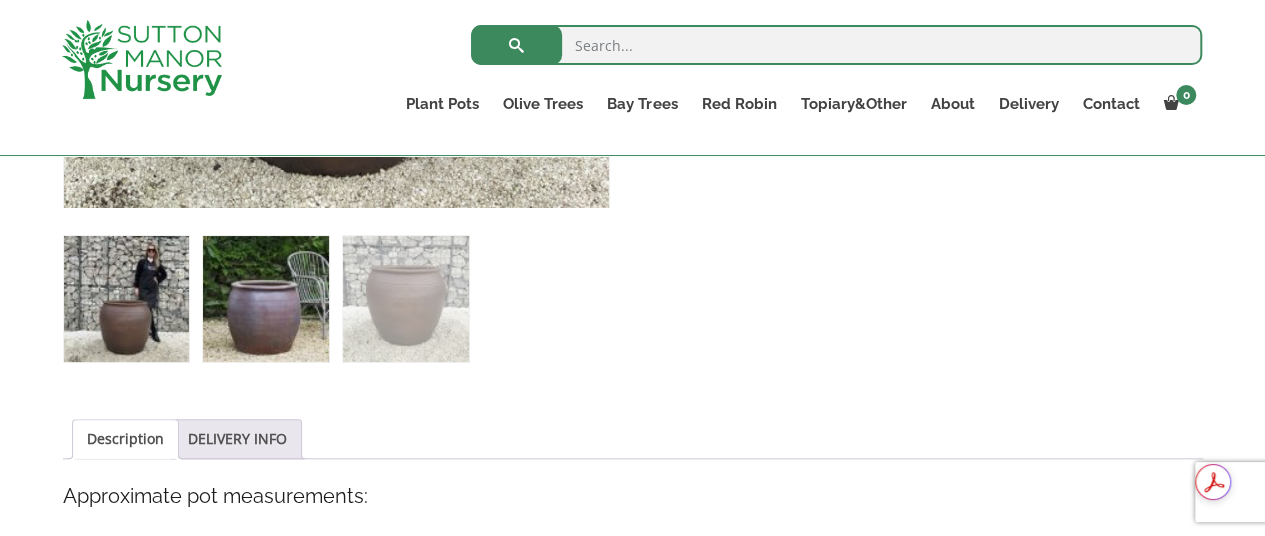 click at bounding box center (265, 298) 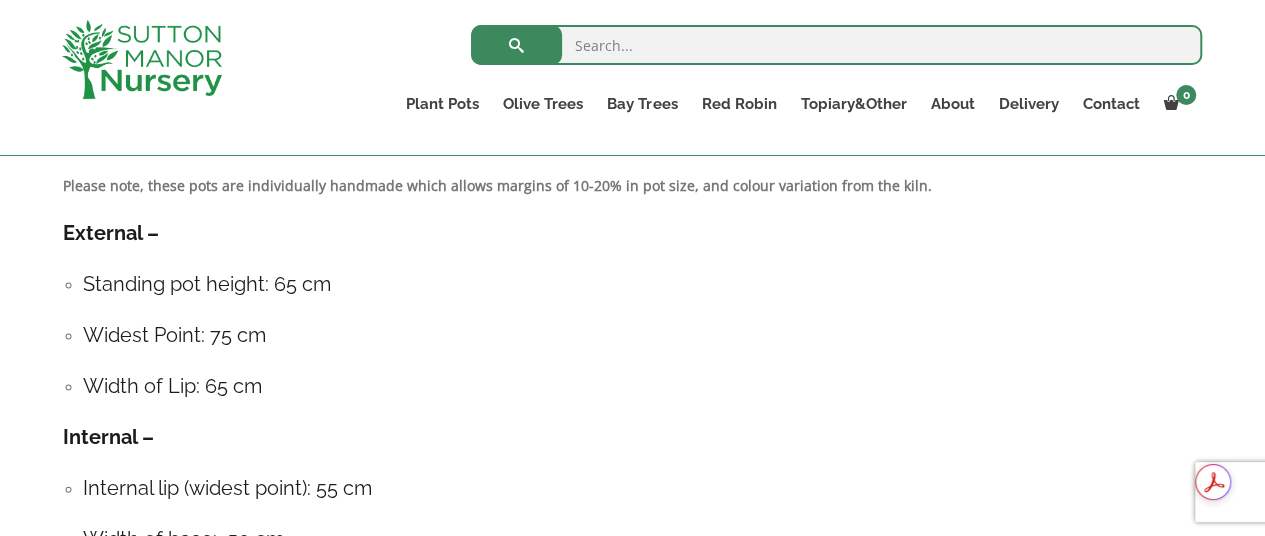 scroll, scrollTop: 676, scrollLeft: 0, axis: vertical 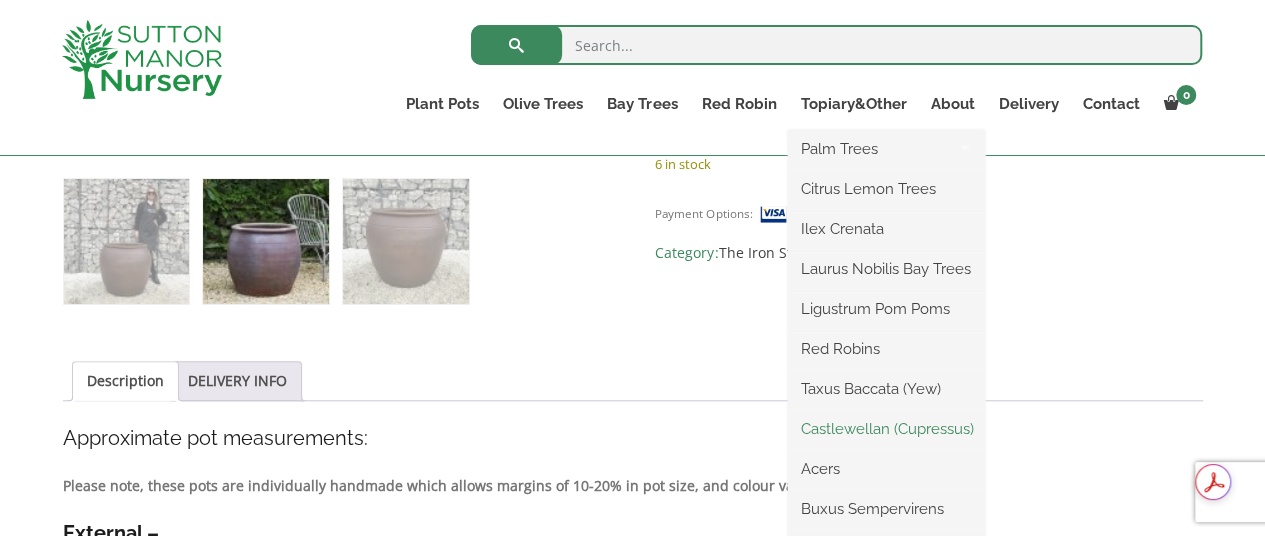 click on "Castlewellan (Cupressus)" at bounding box center [886, 429] 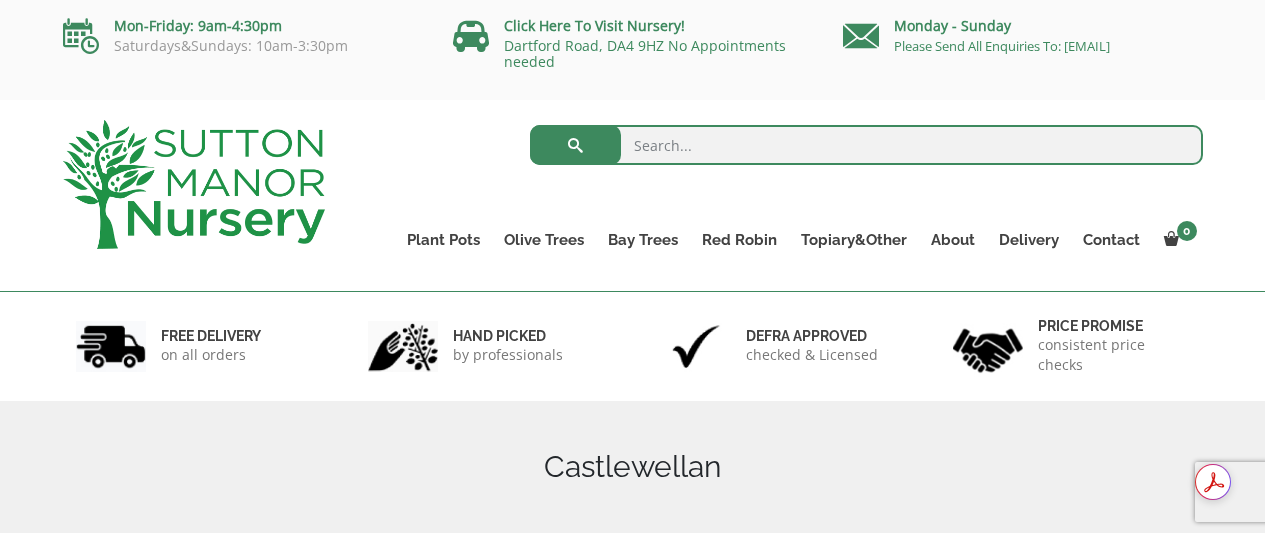 scroll, scrollTop: 0, scrollLeft: 0, axis: both 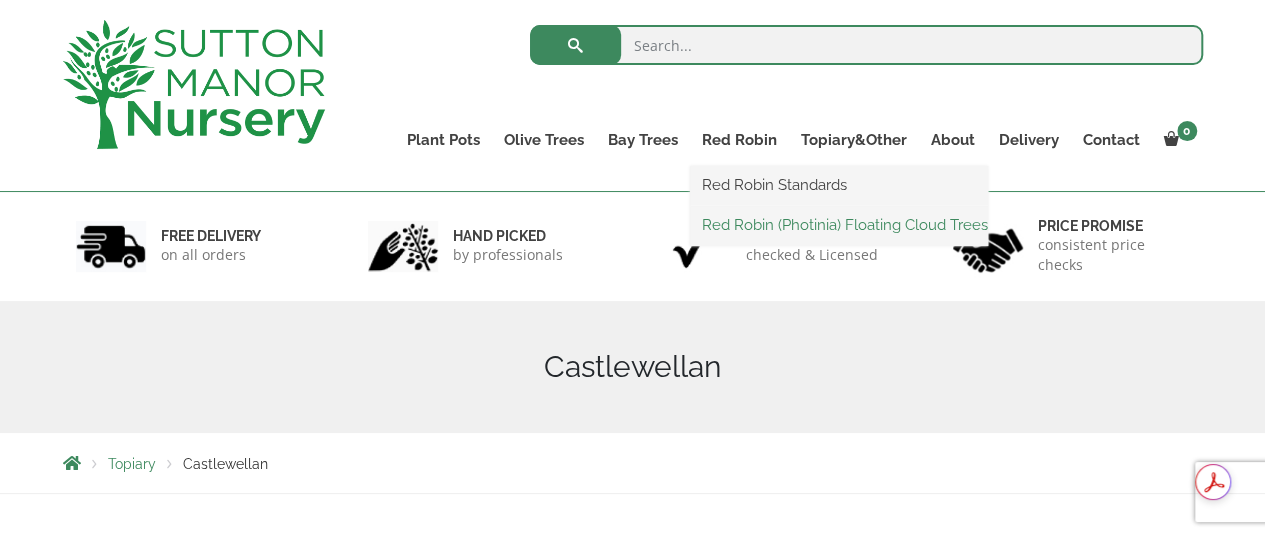 click on "Red Robin (Photinia) Floating Cloud Trees" at bounding box center (839, 225) 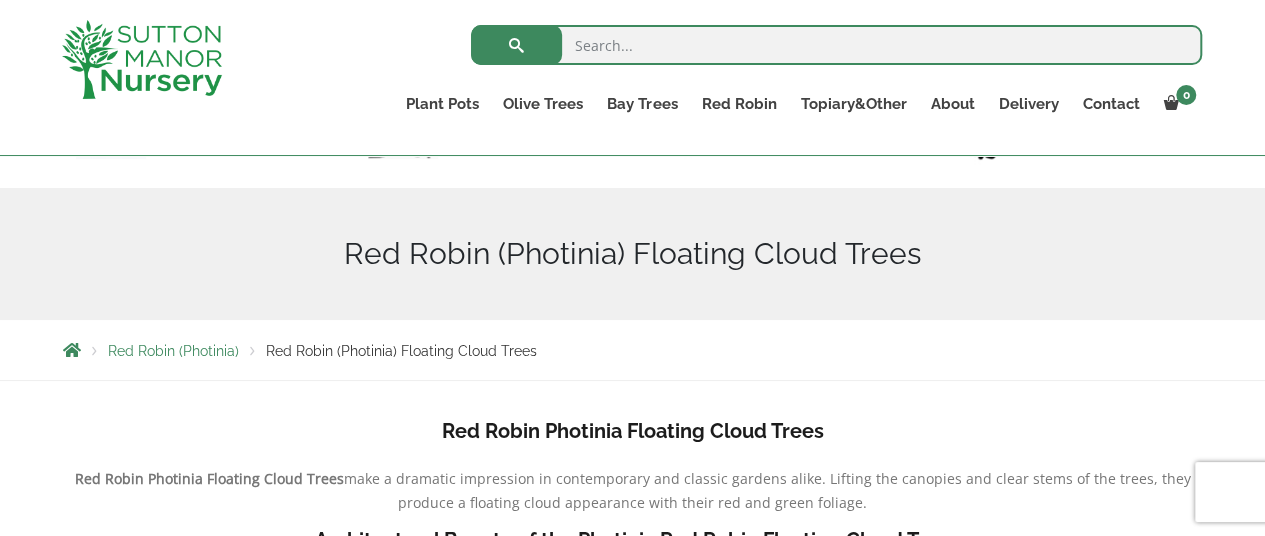 scroll, scrollTop: 297, scrollLeft: 0, axis: vertical 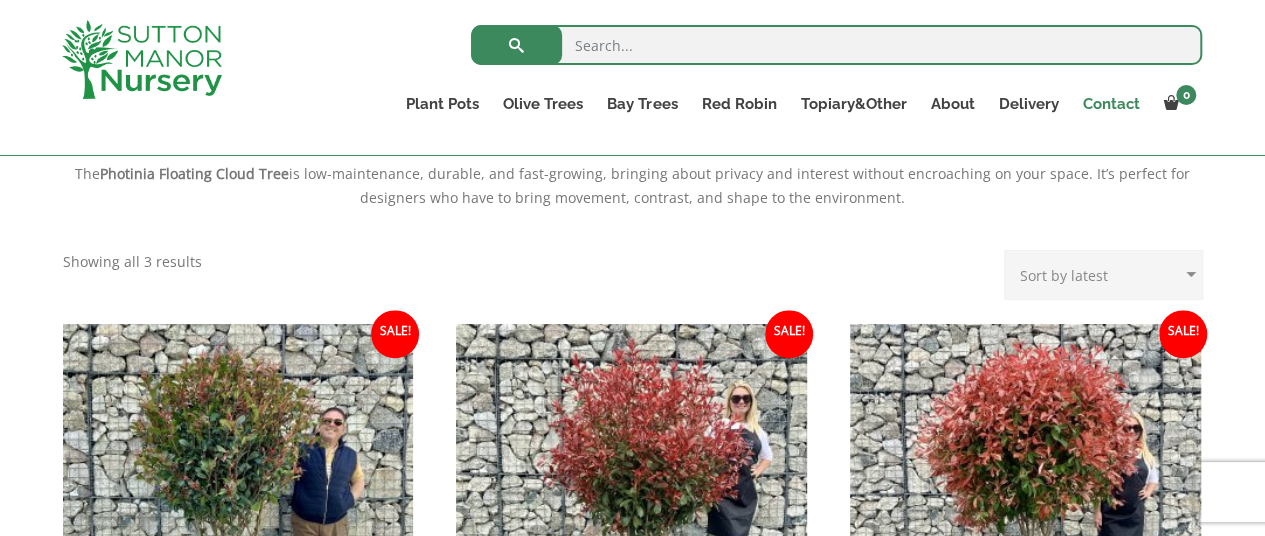 click on "Contact" at bounding box center [1110, 104] 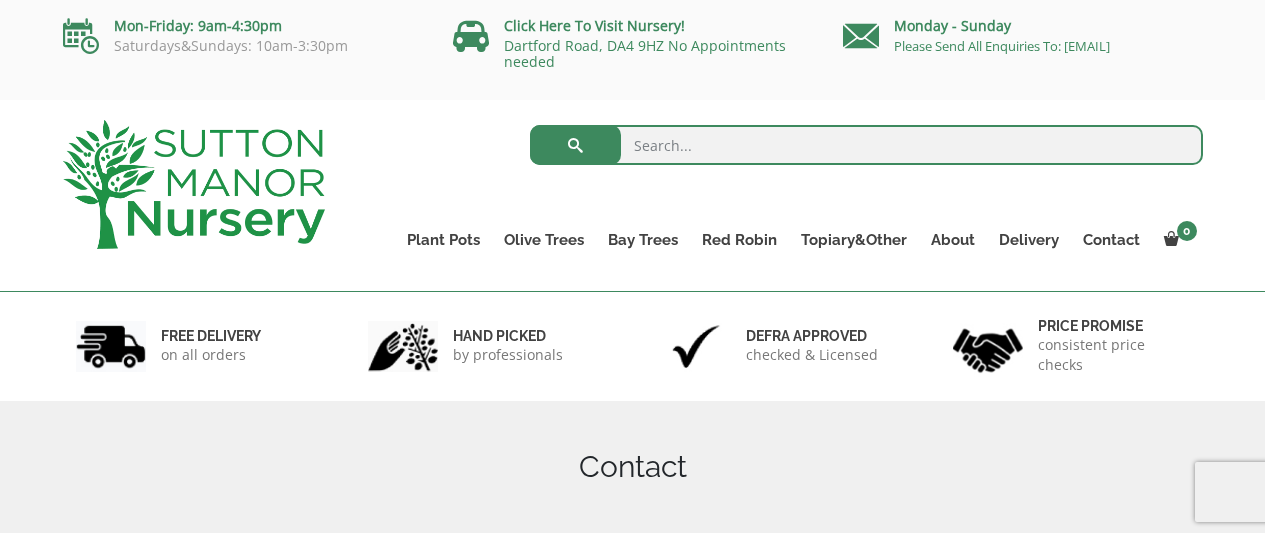 scroll, scrollTop: 0, scrollLeft: 0, axis: both 